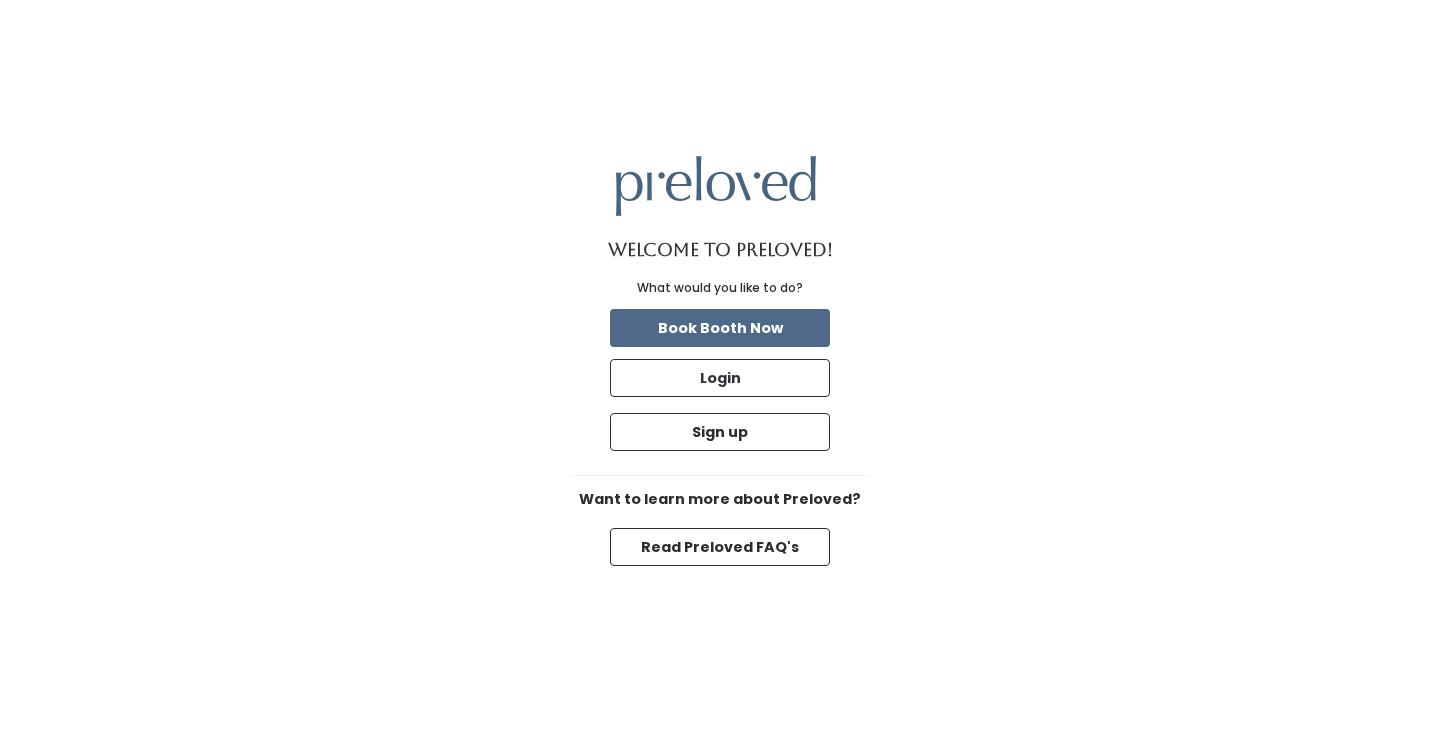 scroll, scrollTop: 0, scrollLeft: 0, axis: both 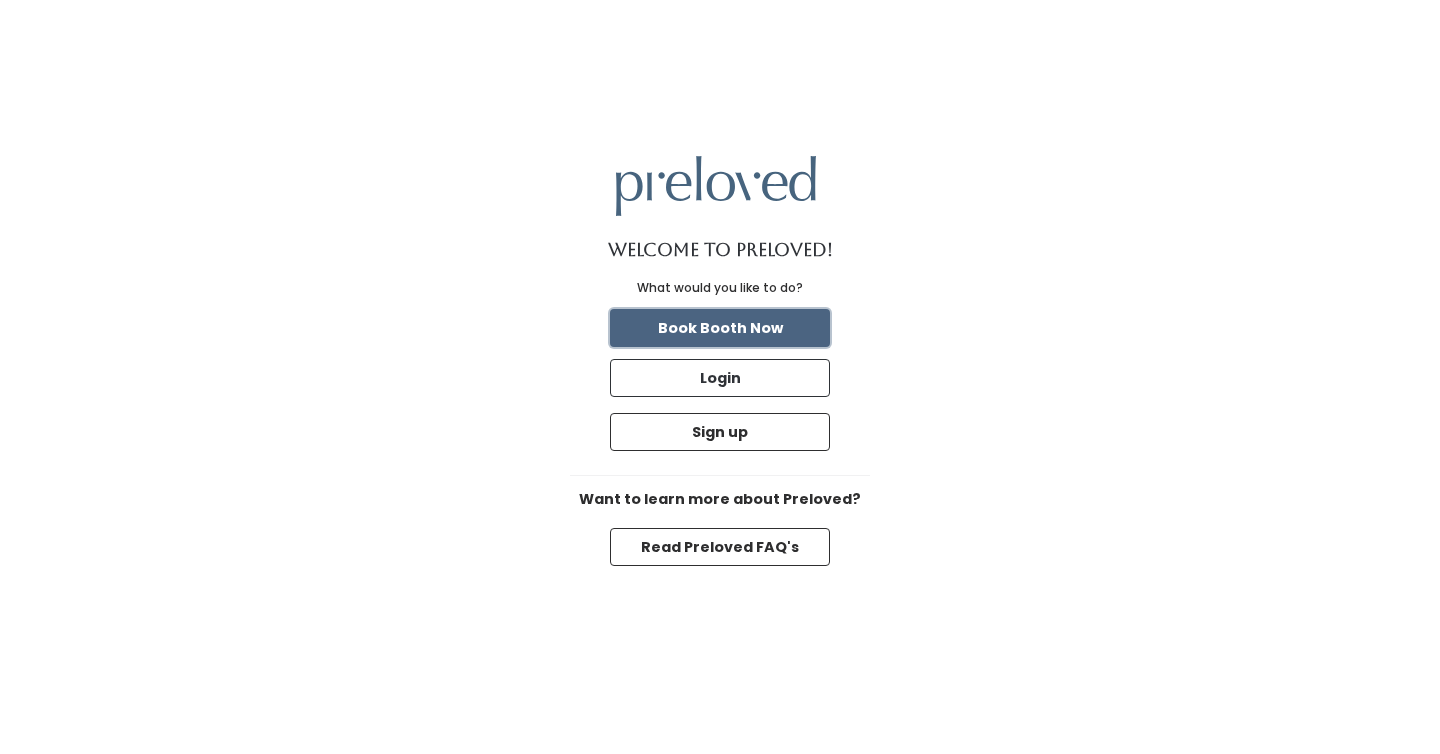 click on "Book Booth Now" at bounding box center (720, 328) 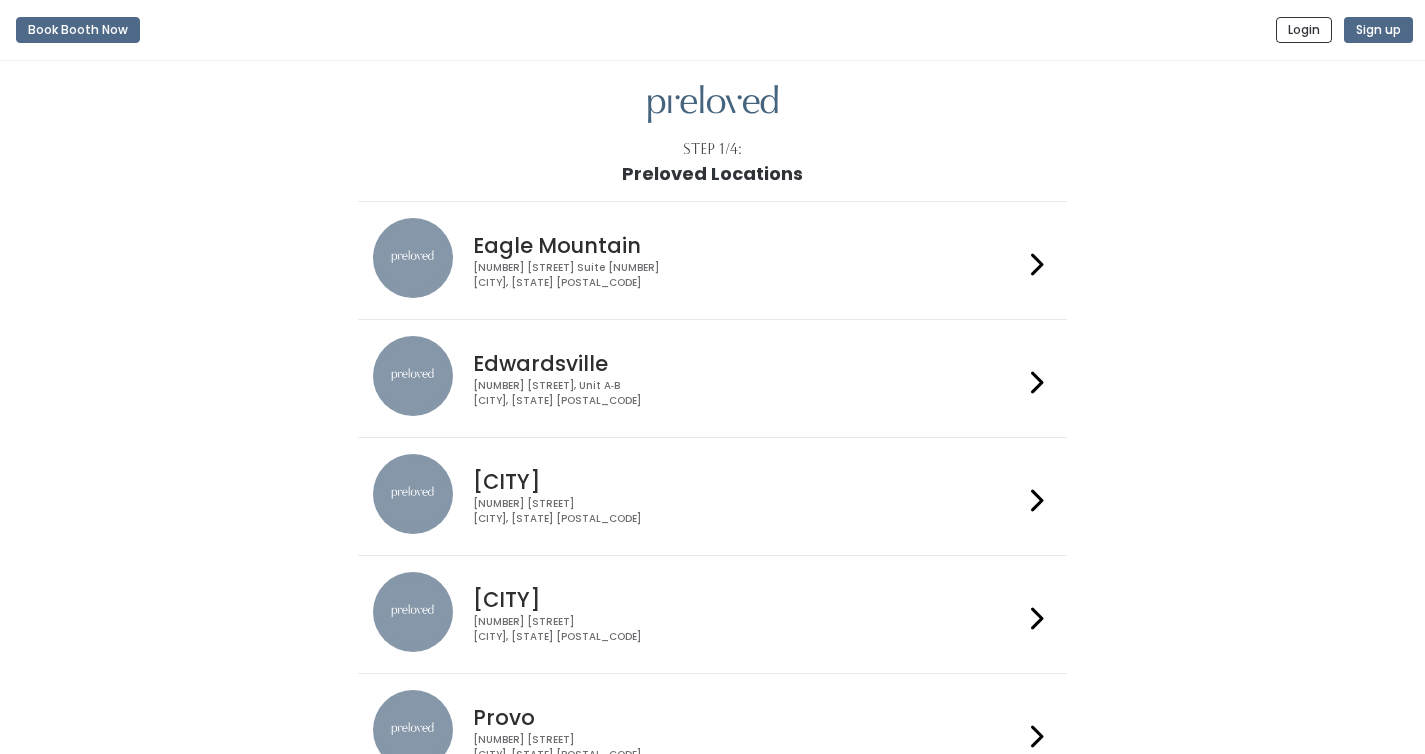 scroll, scrollTop: 0, scrollLeft: 0, axis: both 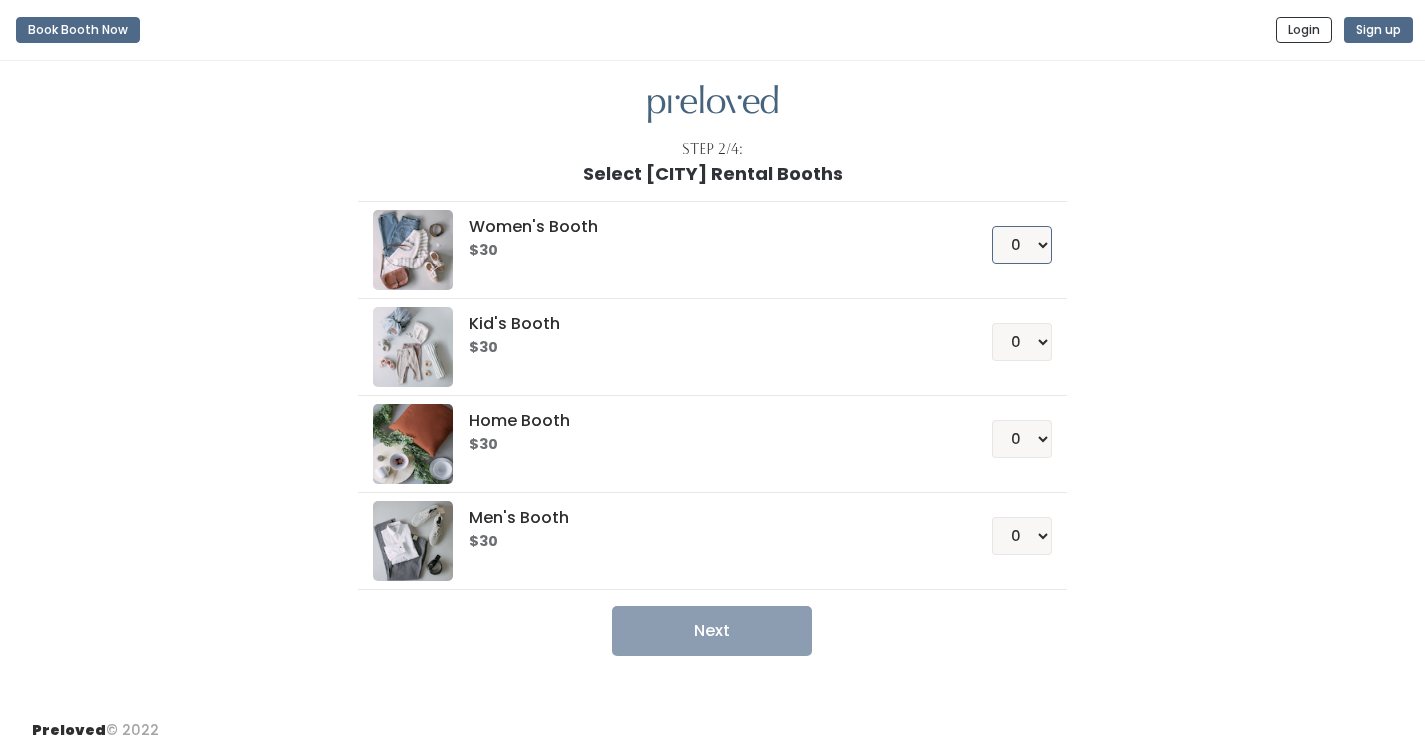click on "0
1
2
3
4" at bounding box center (1022, 245) 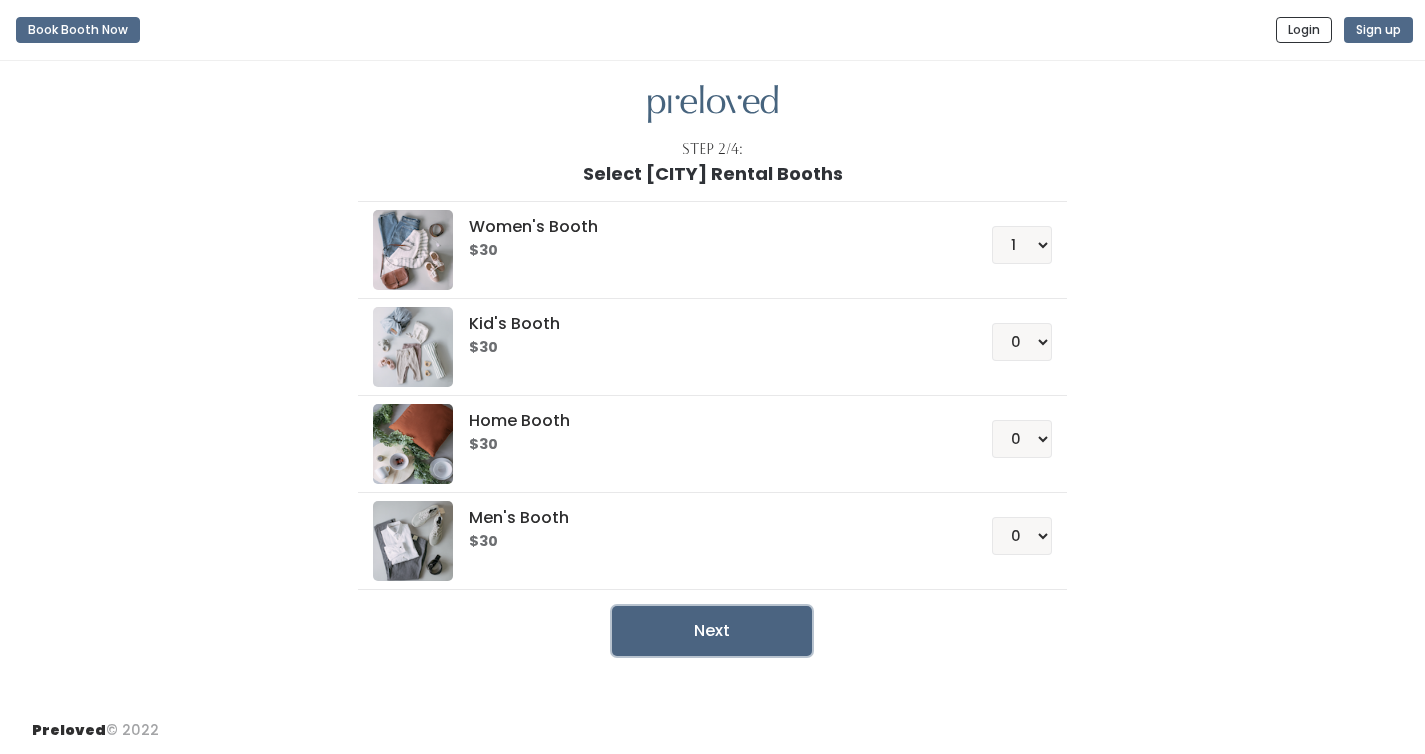 click on "Next" at bounding box center [712, 631] 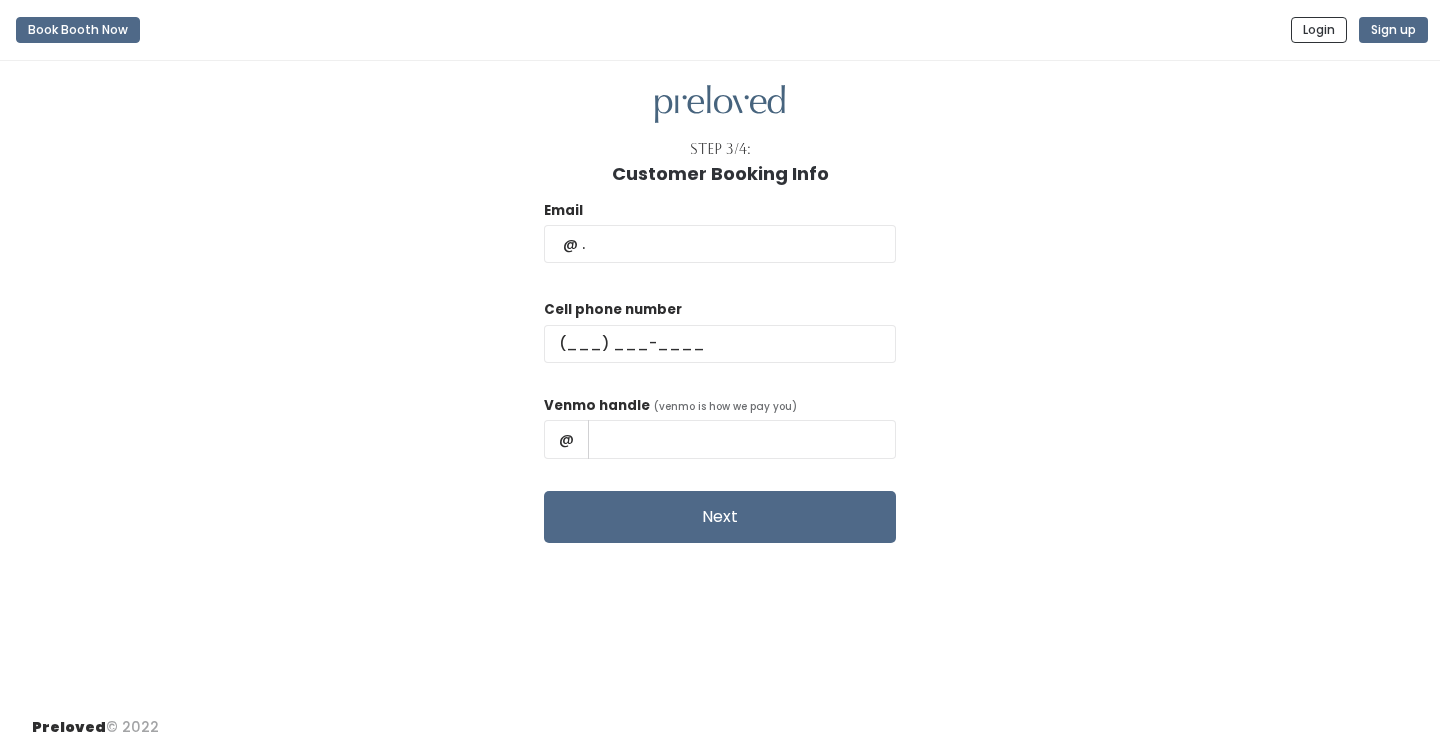 scroll, scrollTop: 0, scrollLeft: 0, axis: both 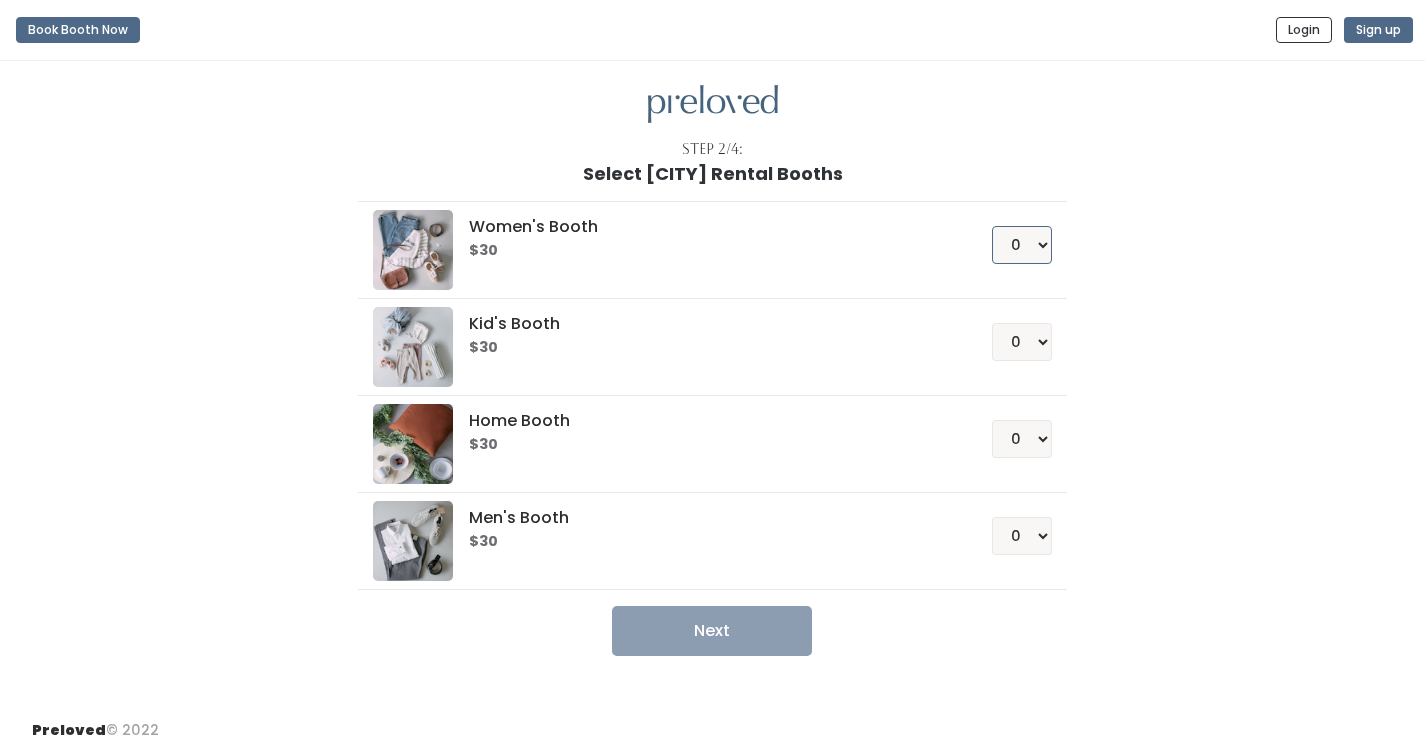 click on "0
1
2
3
4" at bounding box center (1022, 245) 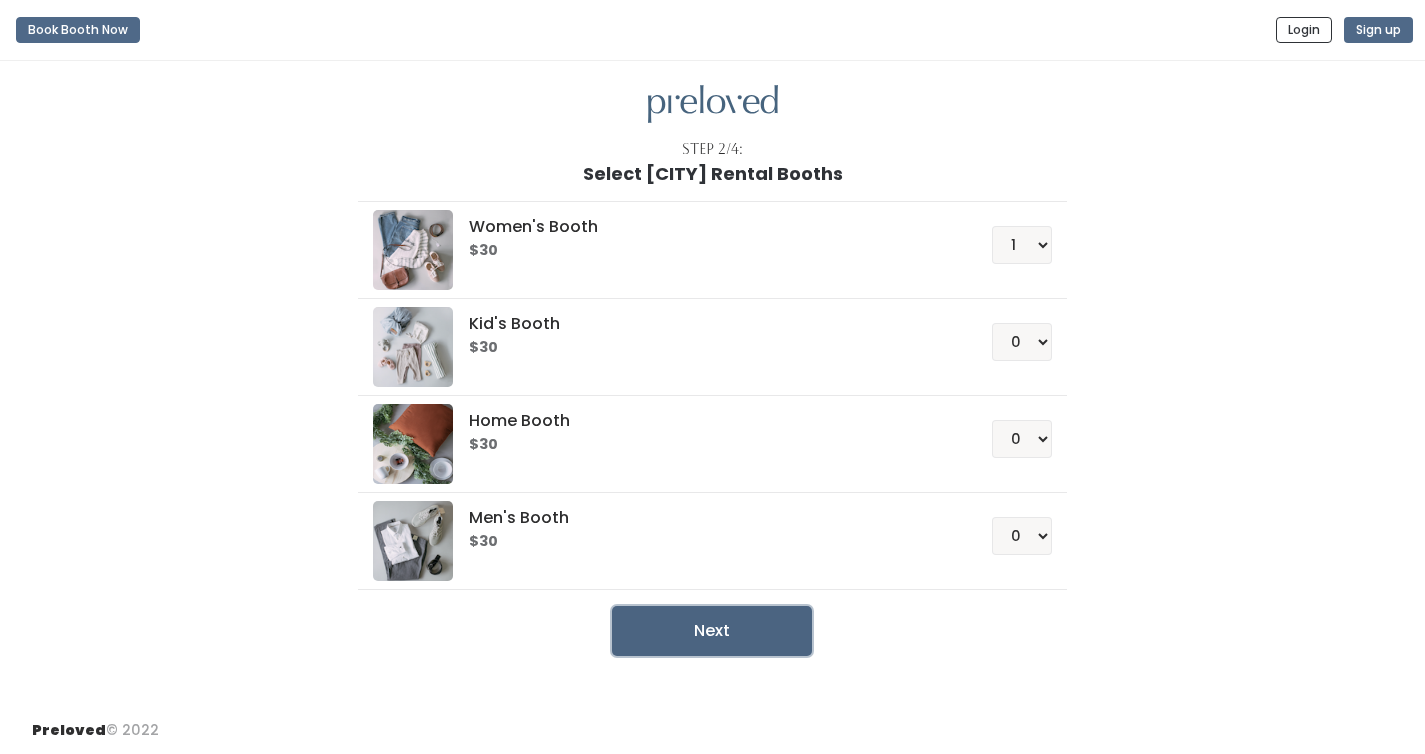 click on "Next" at bounding box center (712, 631) 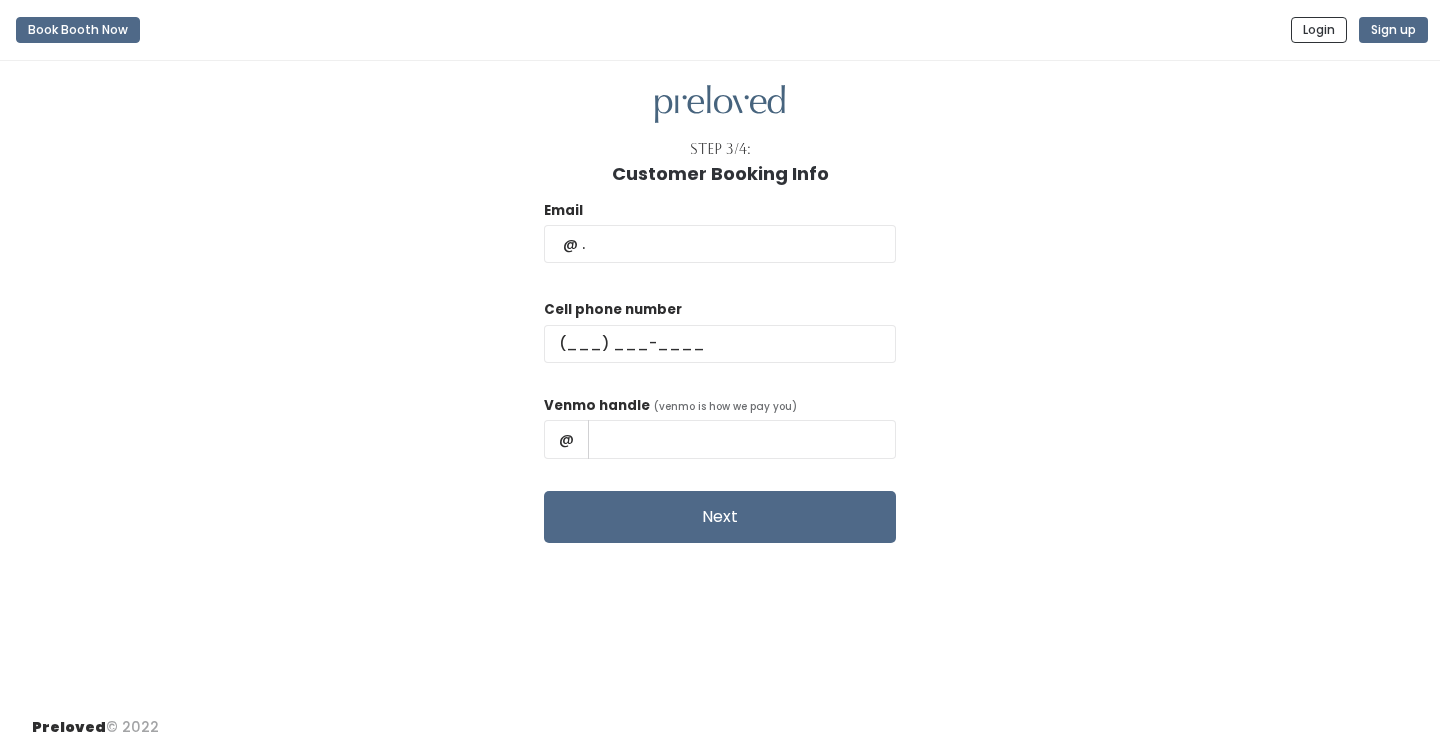 scroll, scrollTop: 0, scrollLeft: 0, axis: both 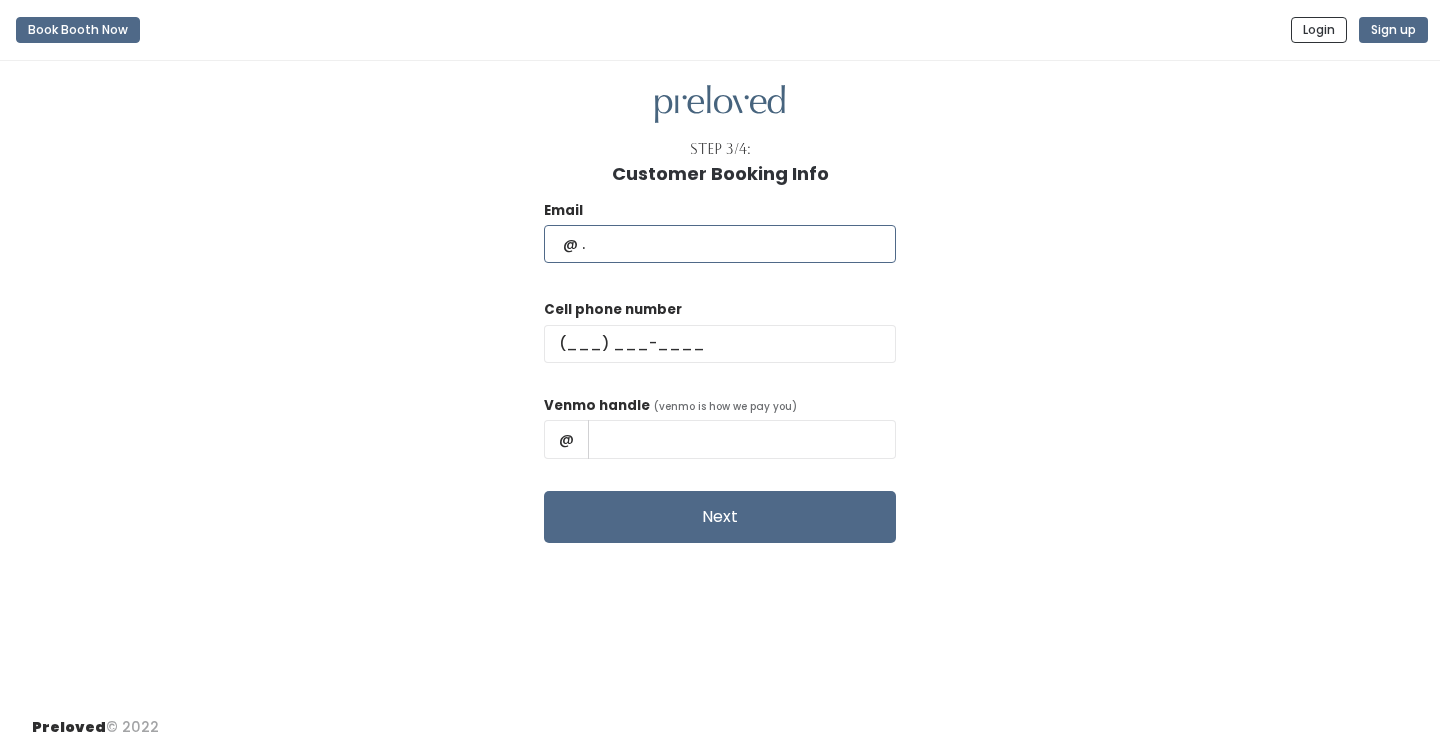 click at bounding box center (720, 244) 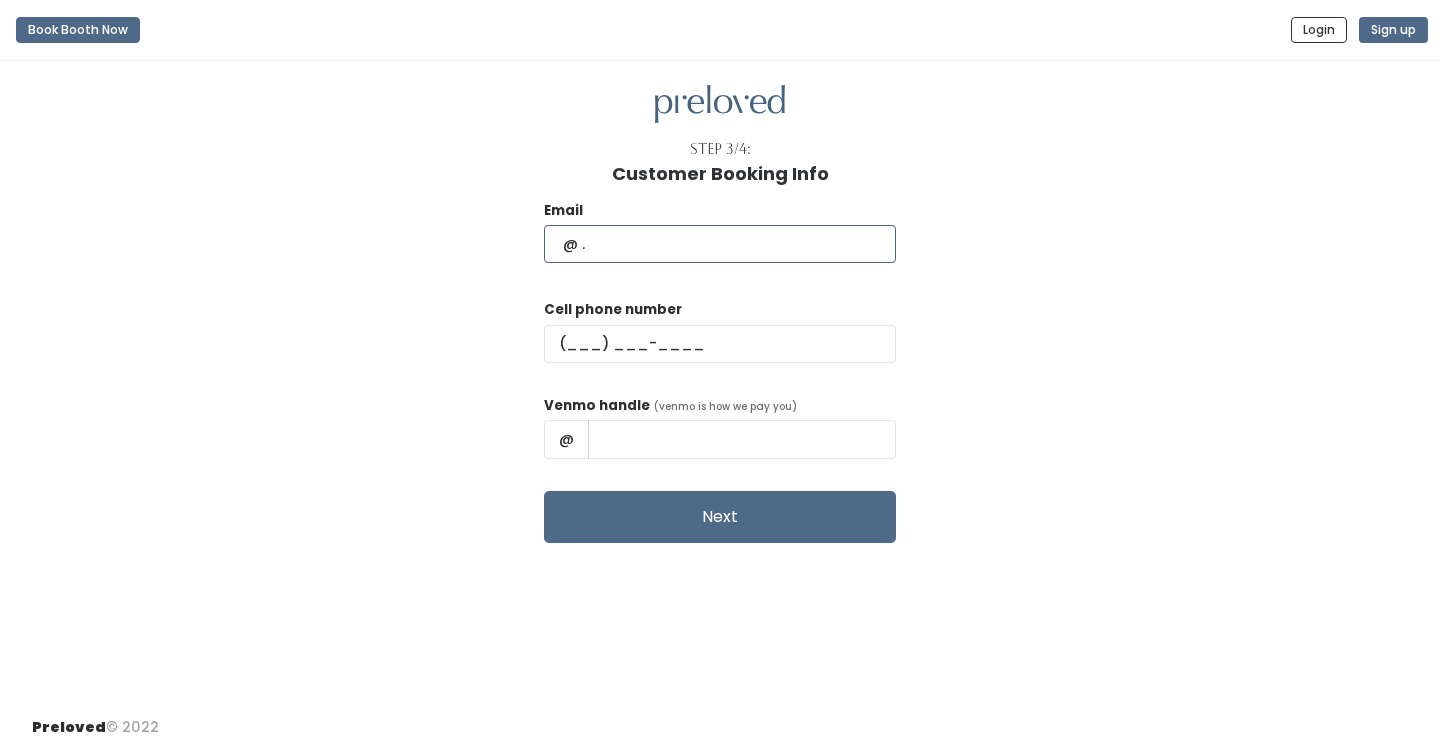 type on "[EMAIL]" 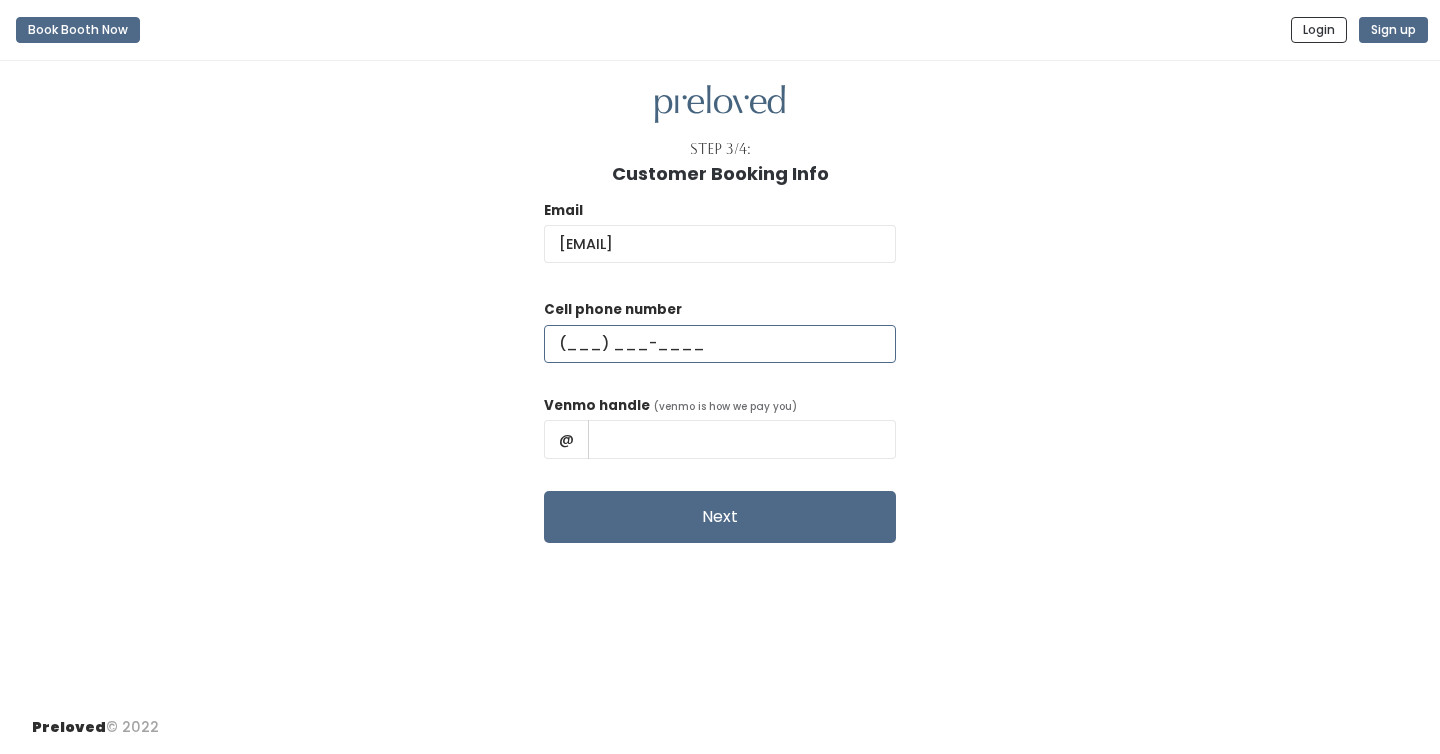 type on "[PHONE]" 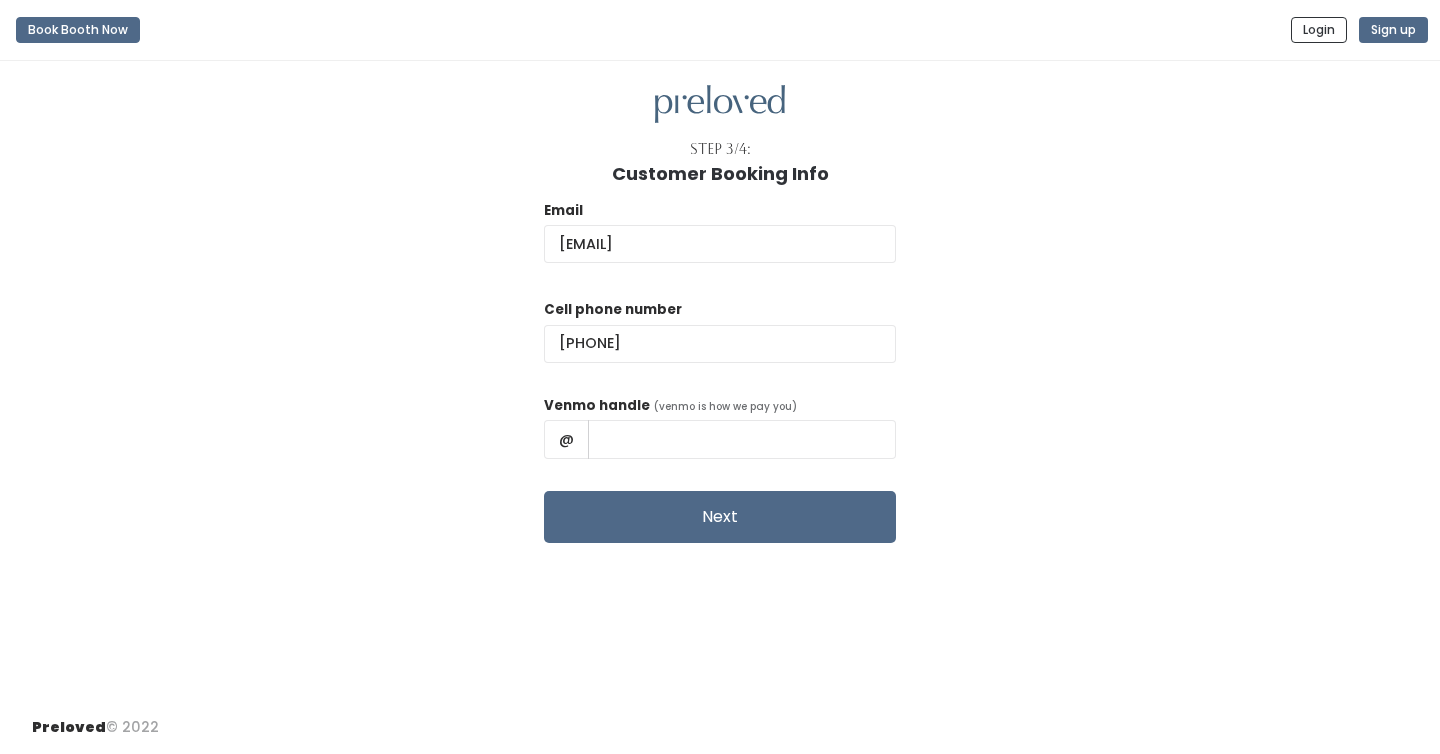 type on "[FIRST] [LAST]" 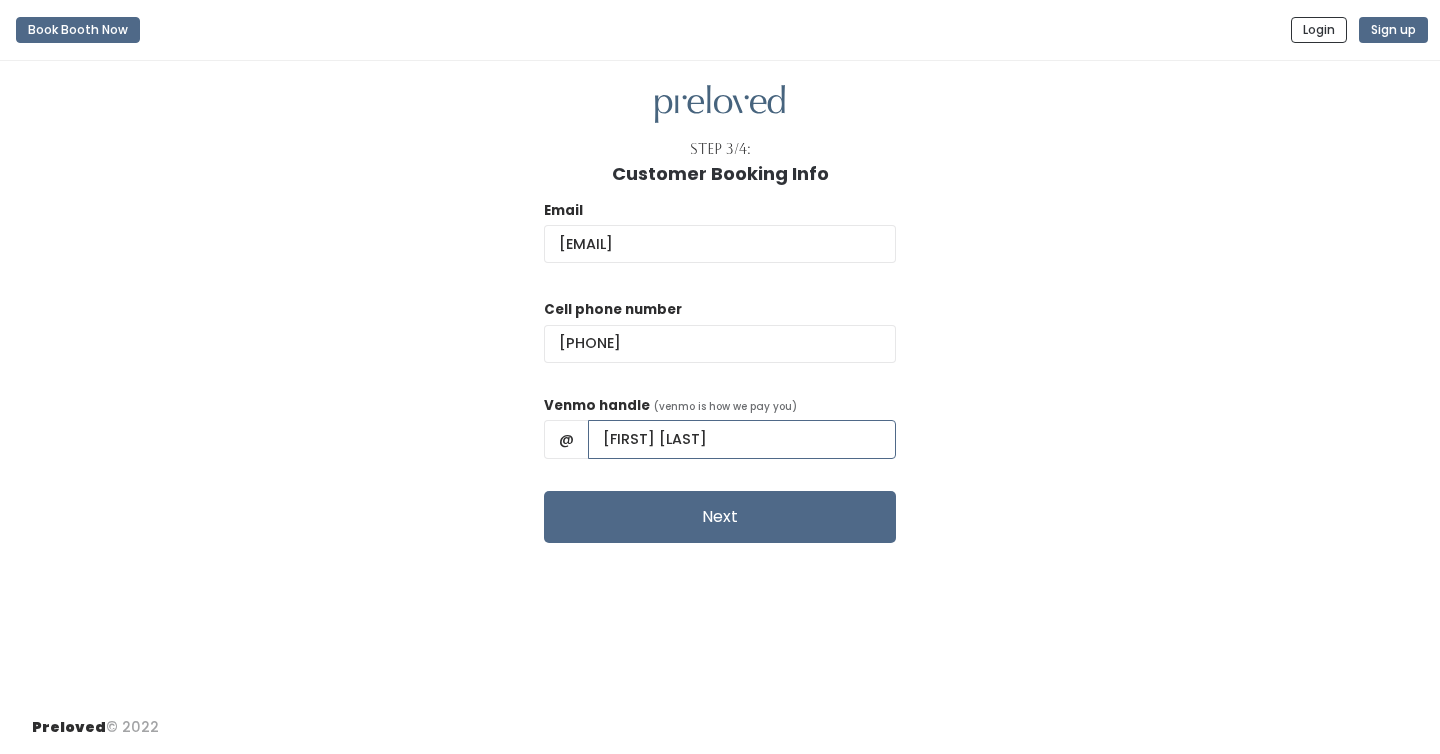 drag, startPoint x: 771, startPoint y: 439, endPoint x: 645, endPoint y: 444, distance: 126.09917 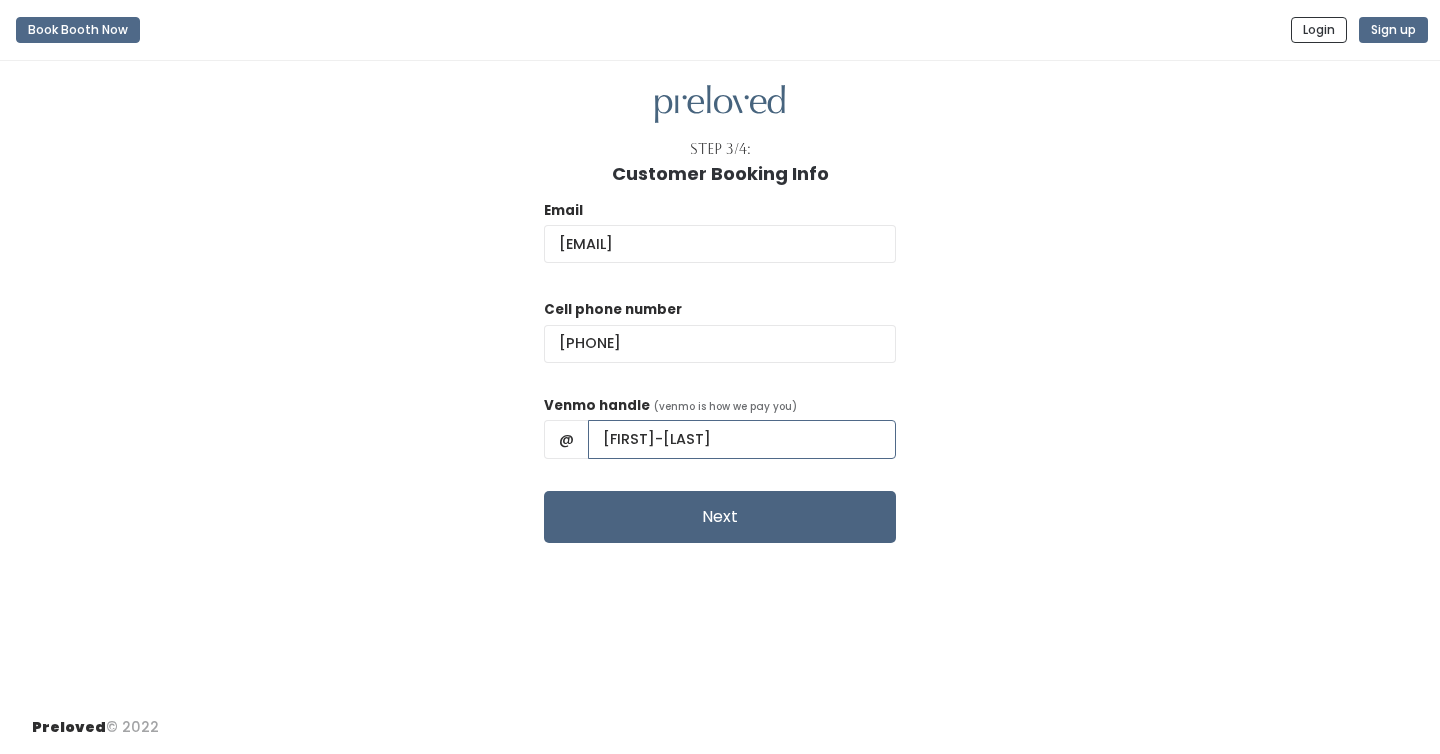 type on "[FIRST]-[LAST]" 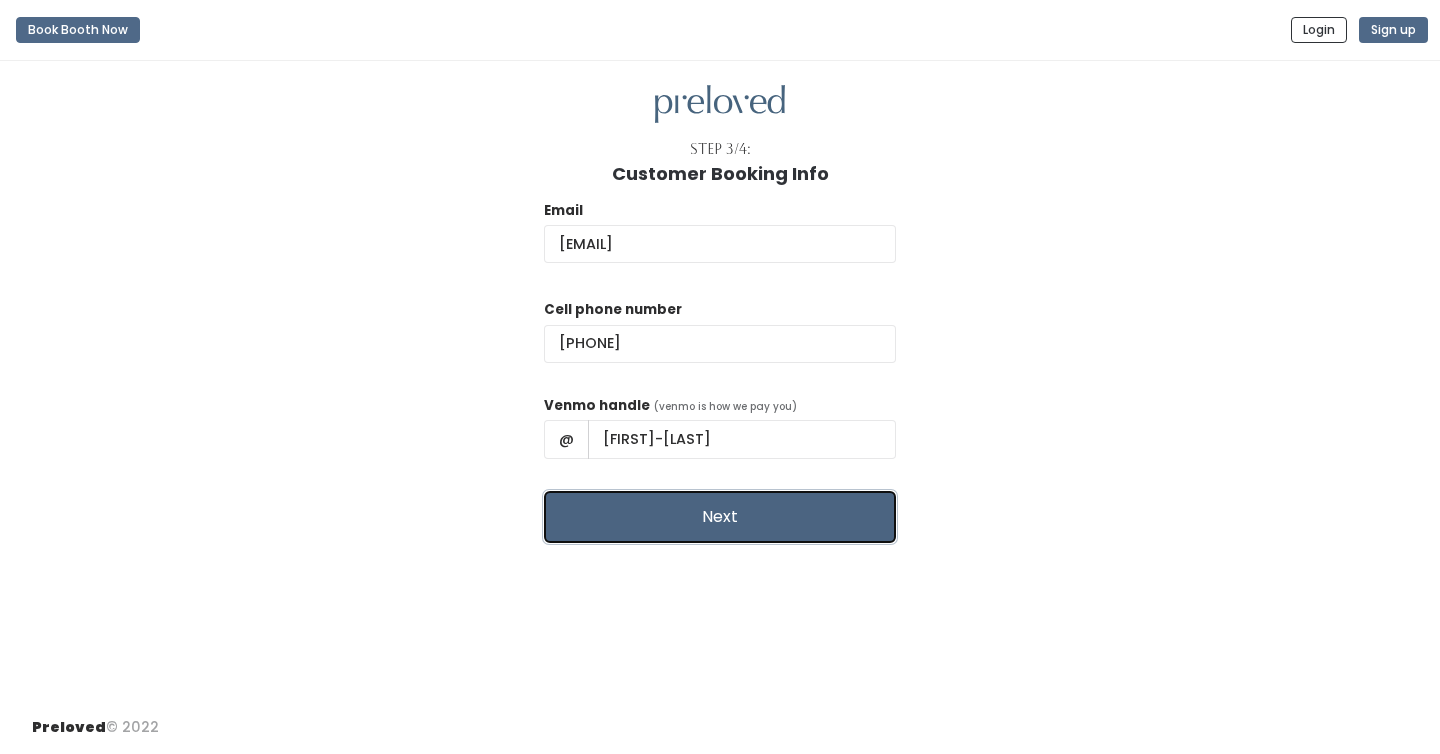 click on "Next" at bounding box center (720, 517) 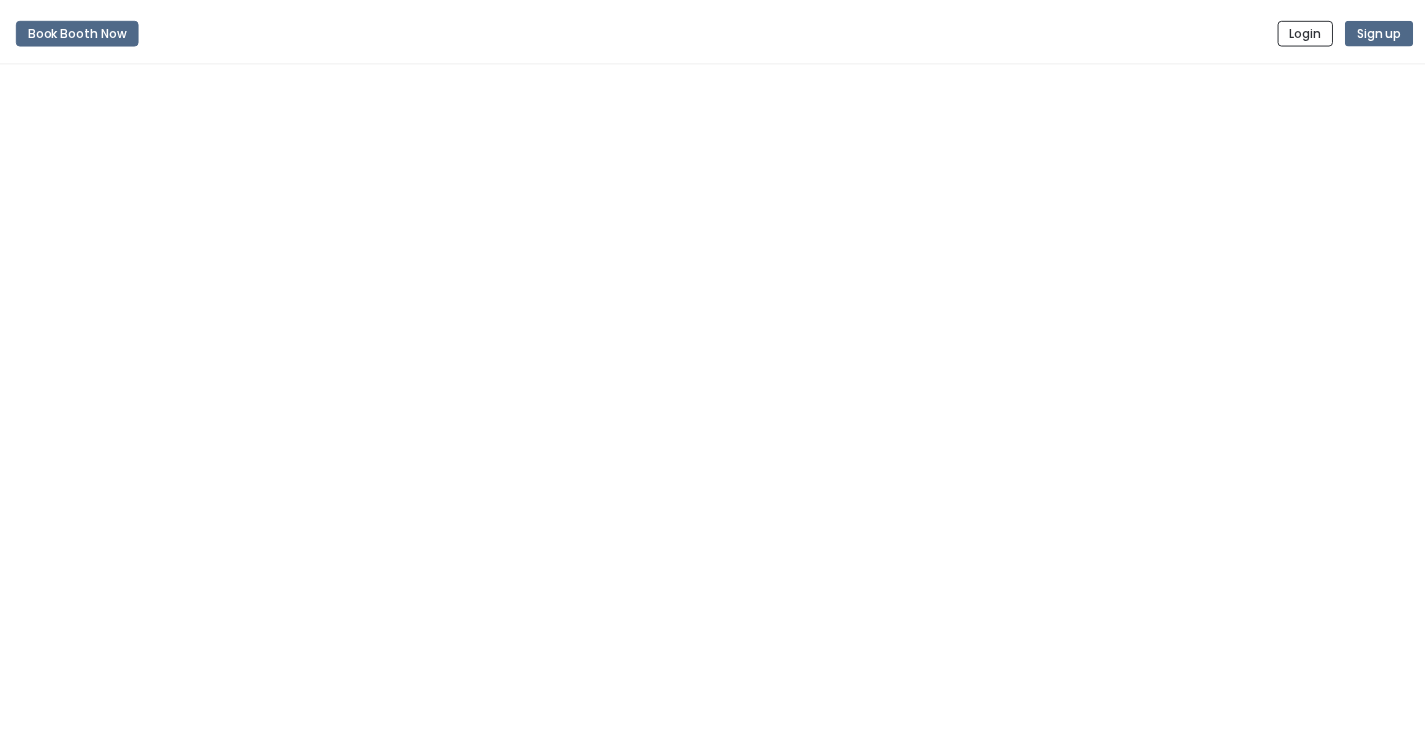 scroll, scrollTop: 0, scrollLeft: 0, axis: both 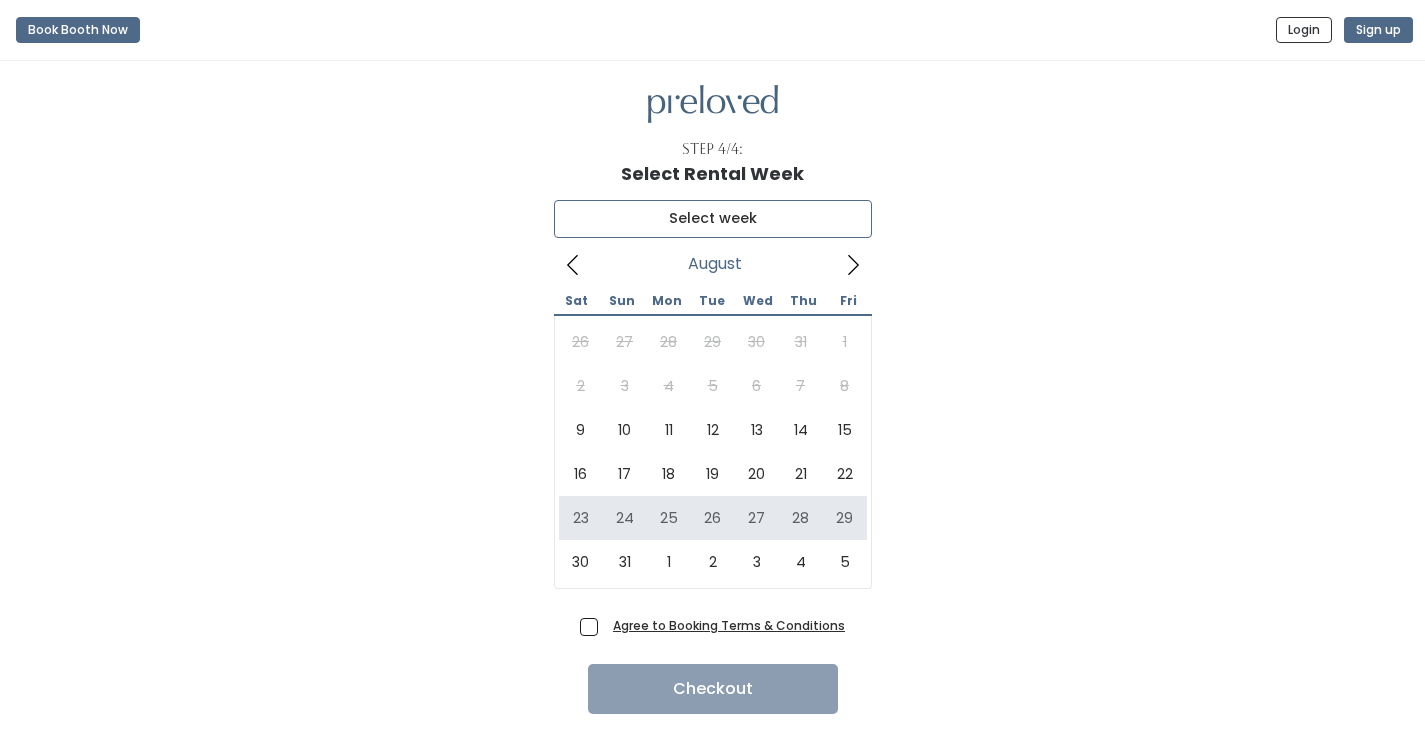 type on "August 23 to August 29" 